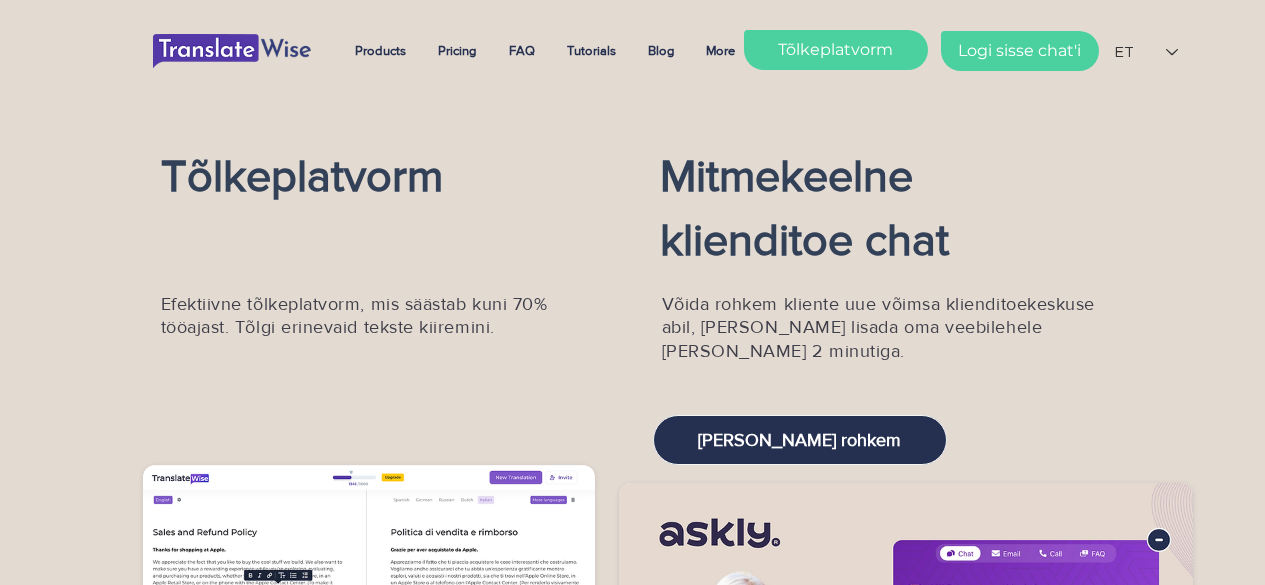 scroll, scrollTop: 0, scrollLeft: 0, axis: both 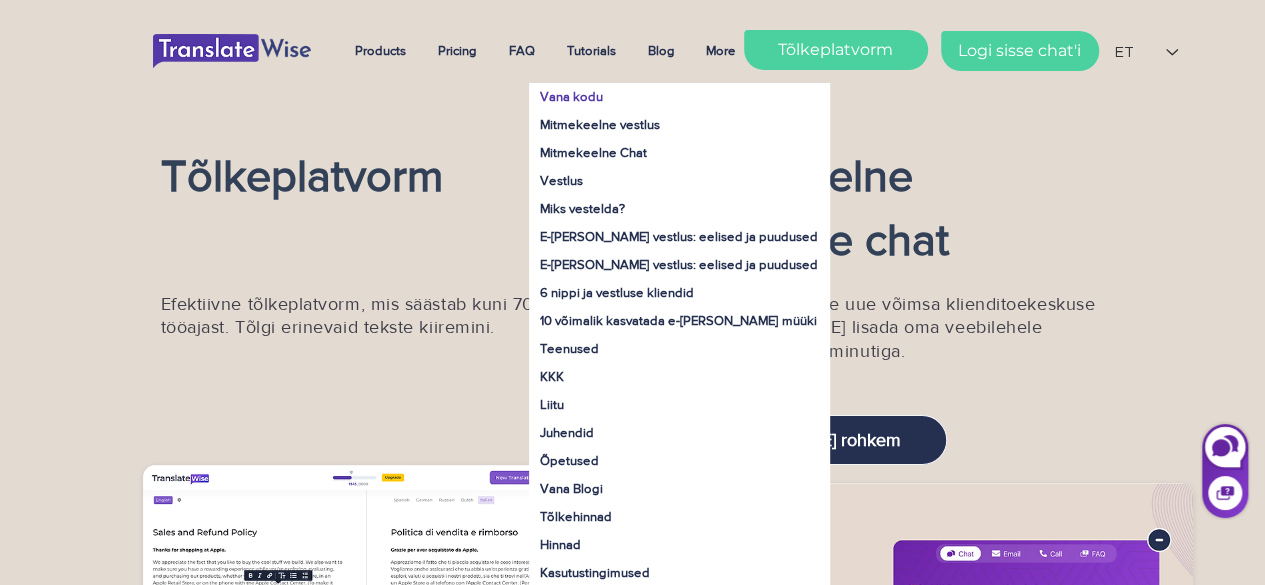click on "Tõlkeplatvorm" at bounding box center [836, 50] 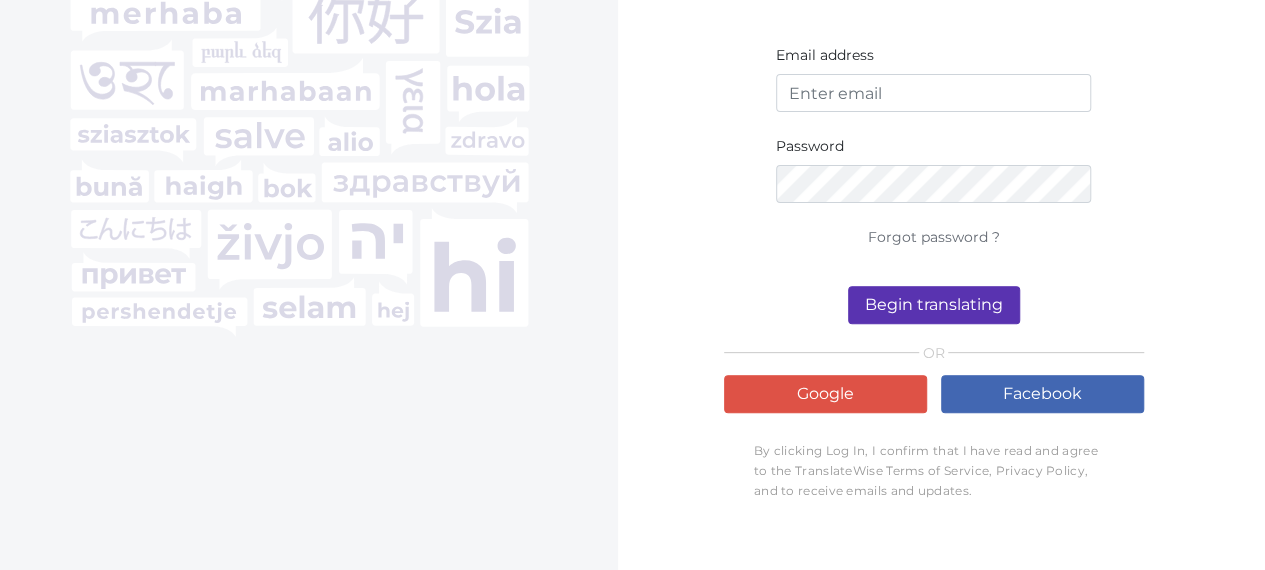 scroll, scrollTop: 236, scrollLeft: 0, axis: vertical 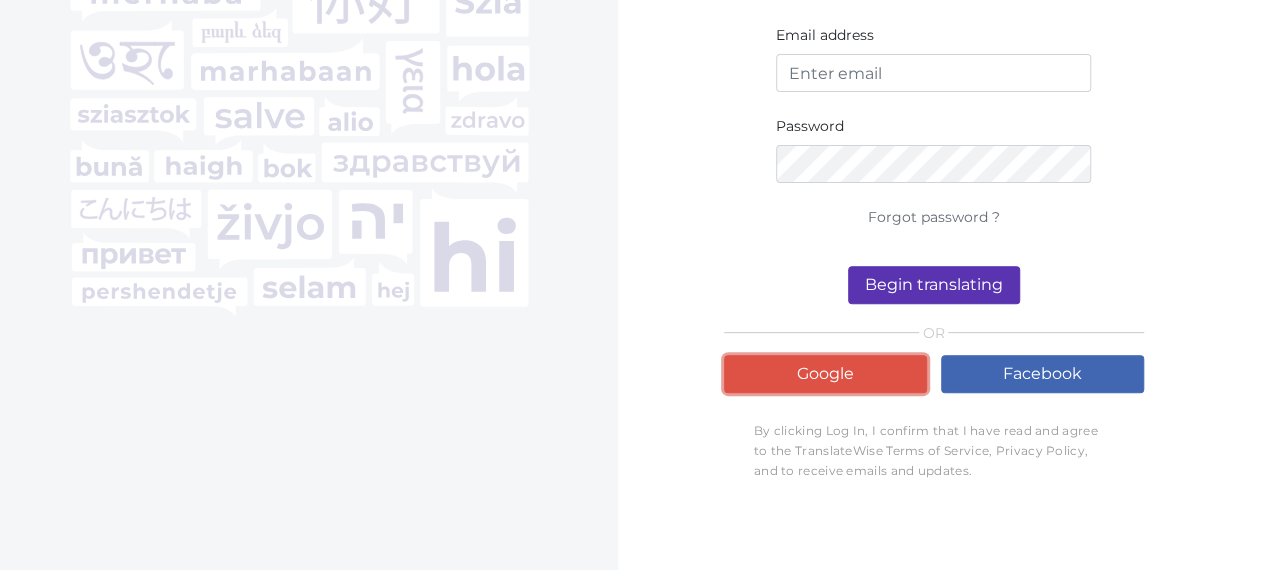click on "Google" at bounding box center [825, 374] 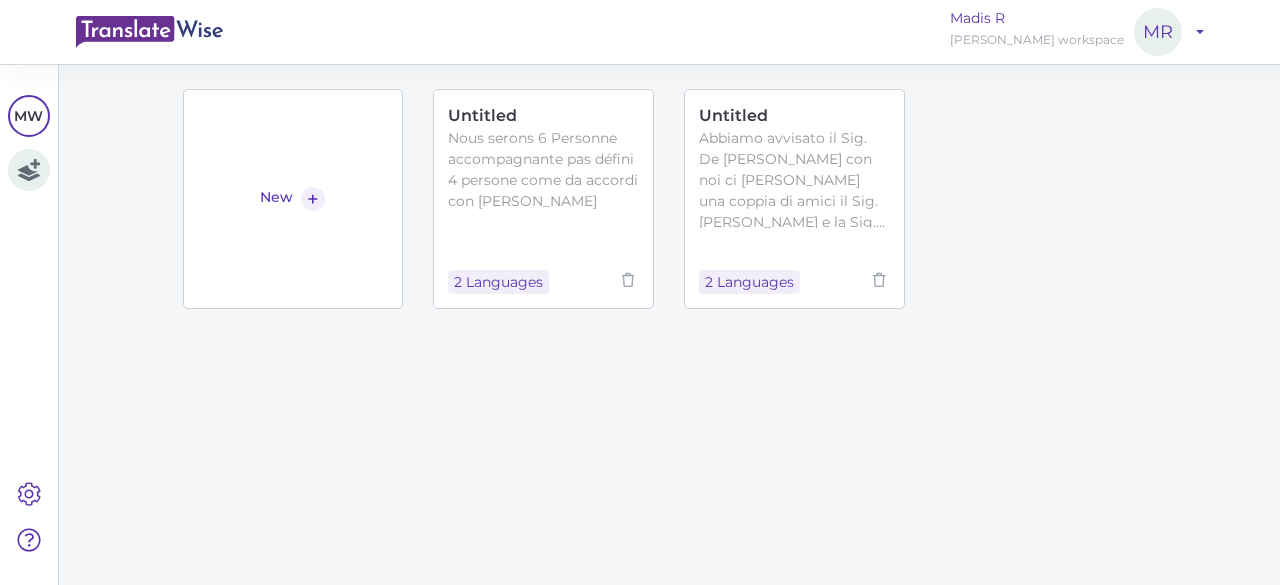 scroll, scrollTop: 0, scrollLeft: 0, axis: both 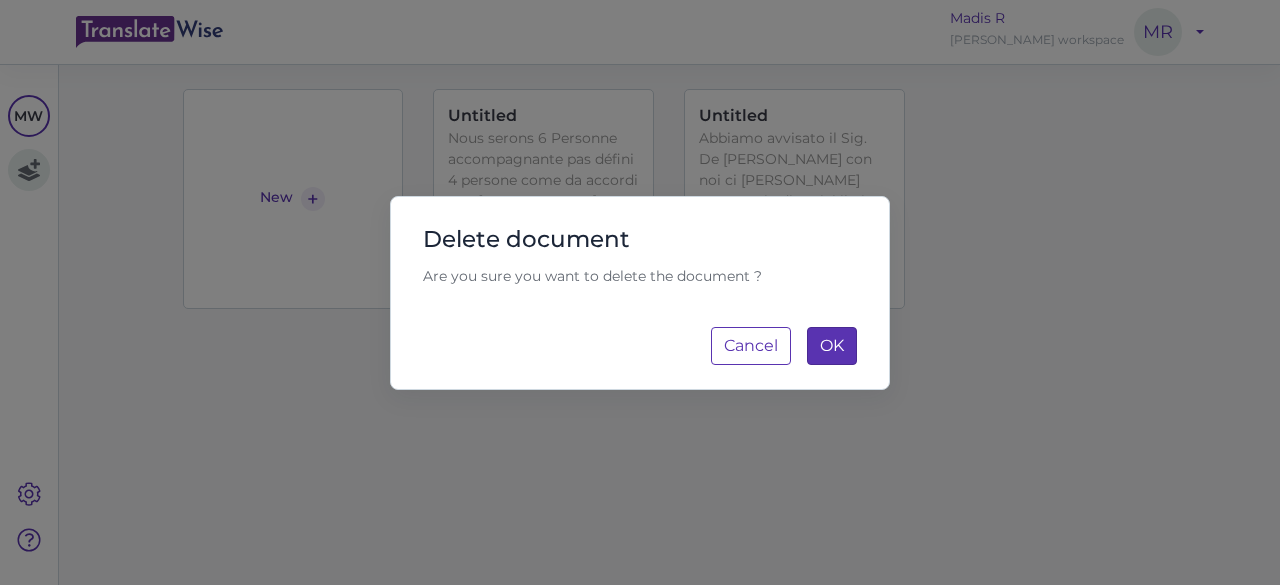 click on "Delete document Are you sure you want to delete the document ? Cancel OK Loading..." at bounding box center [640, 293] 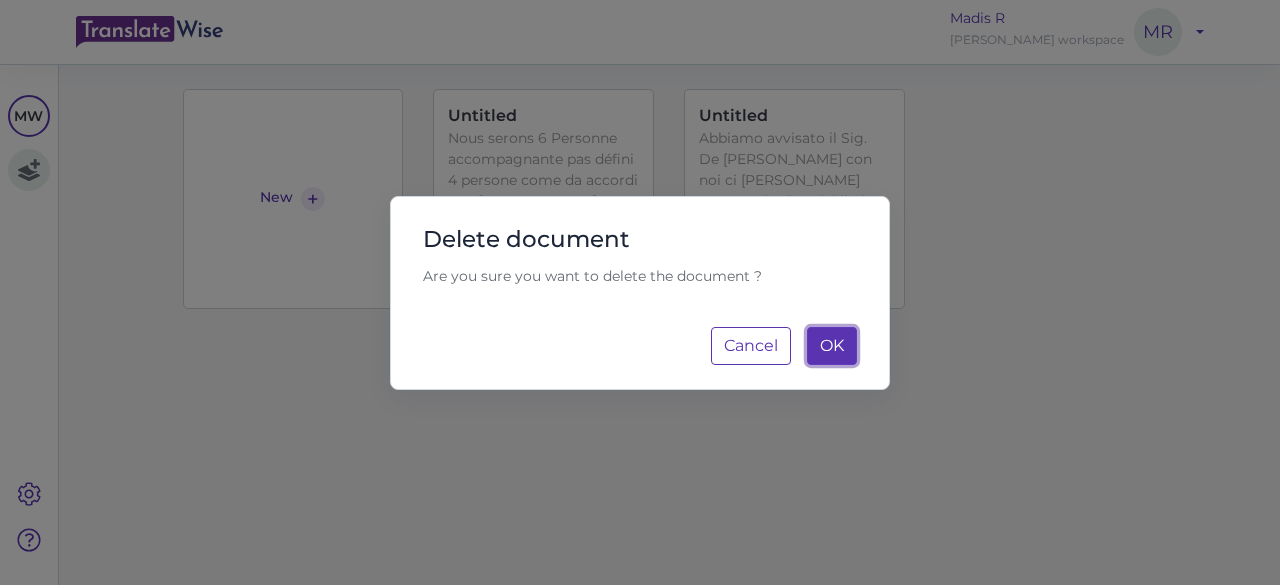 click on "OK" at bounding box center [832, 345] 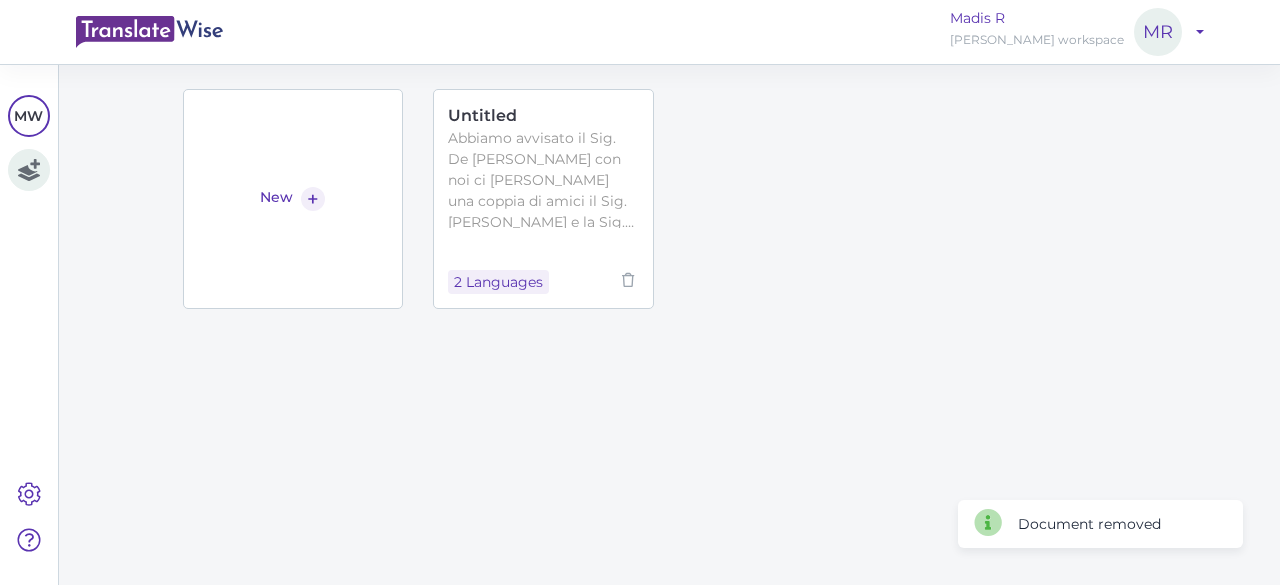click at bounding box center (628, 281) 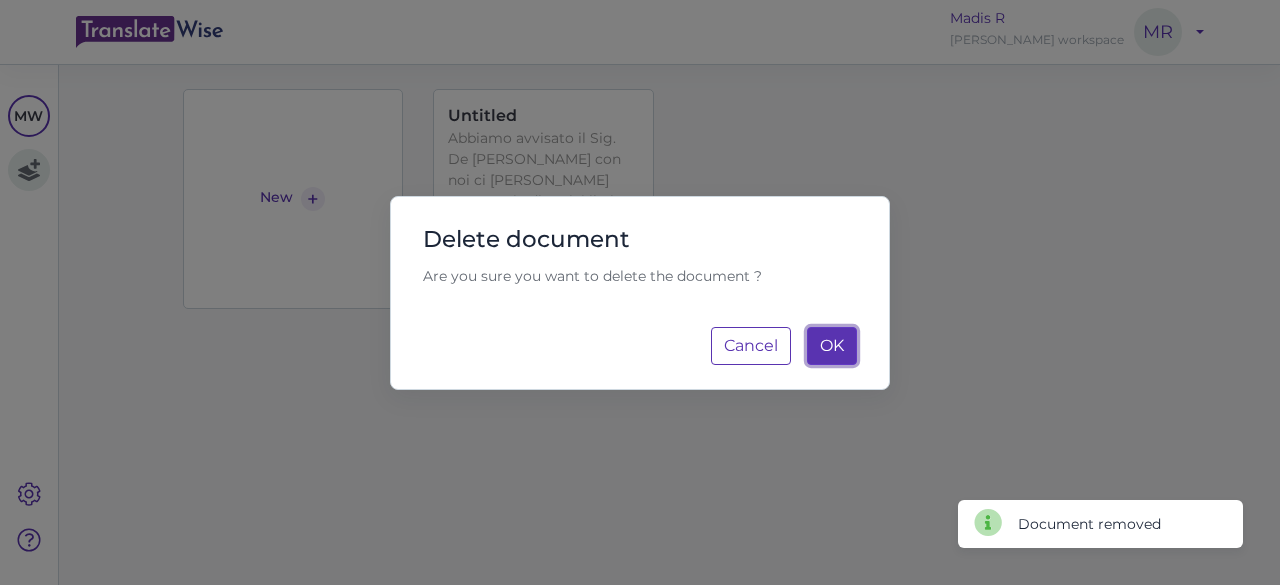 click on "OK" at bounding box center [832, 345] 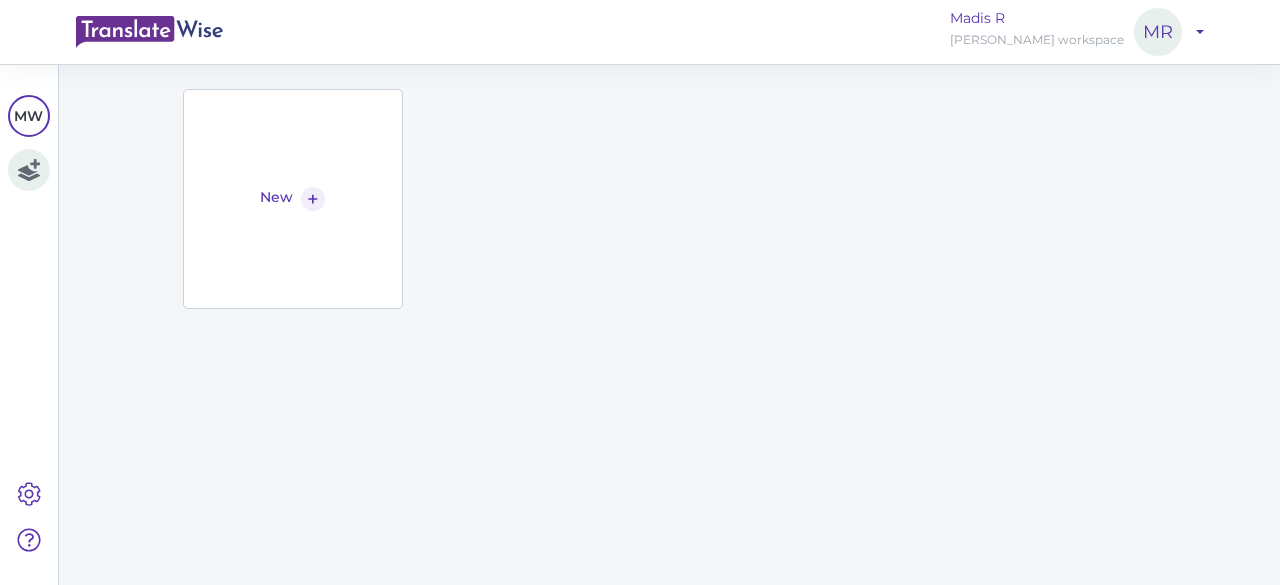 click on "New +" at bounding box center (293, 199) 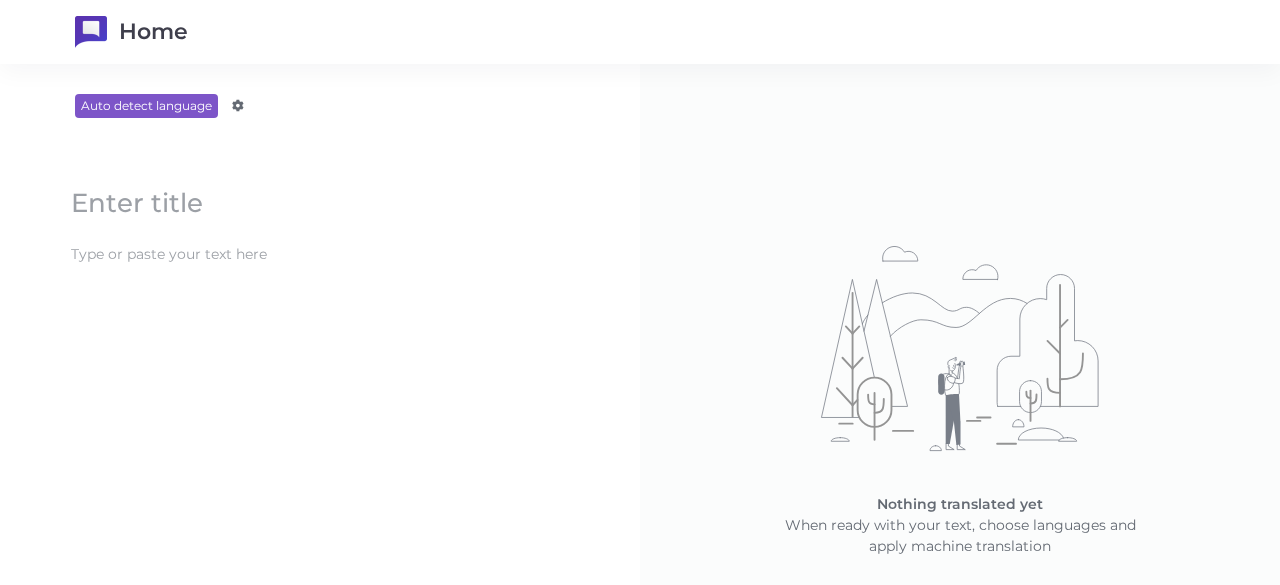 click at bounding box center (320, 203) 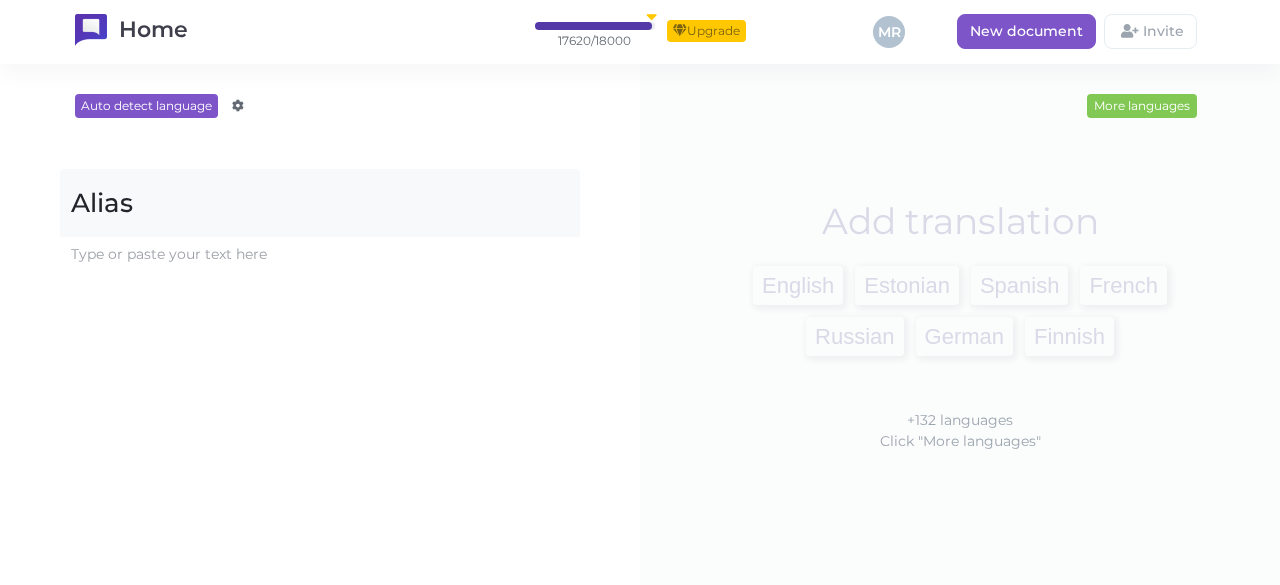 click on "Estonian" at bounding box center (907, 285) 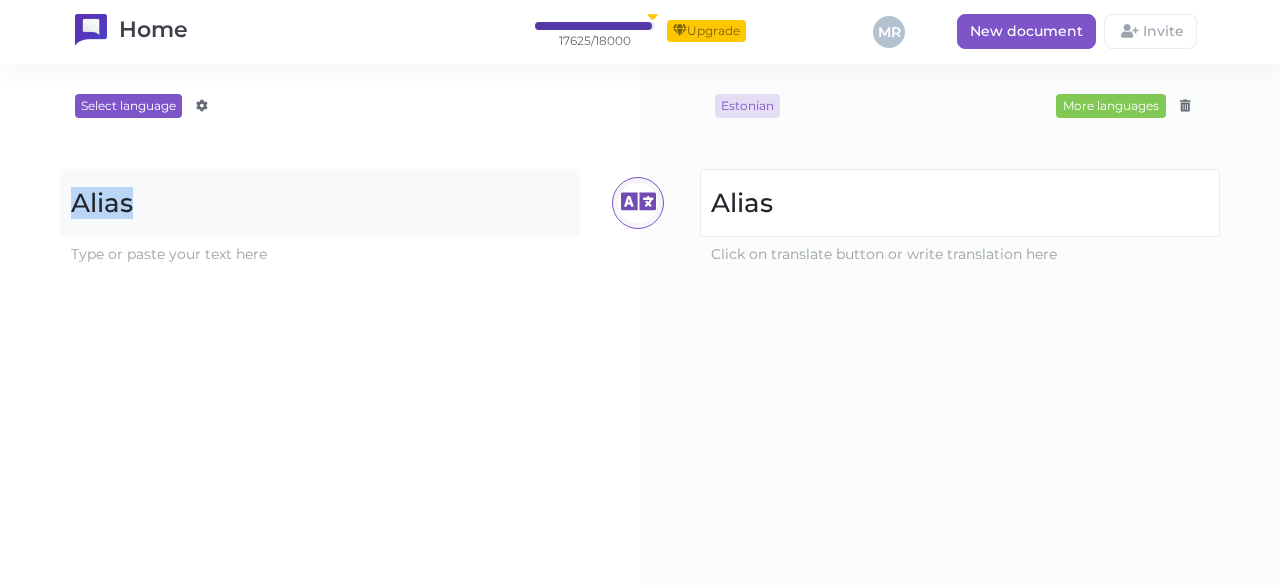 drag, startPoint x: 165, startPoint y: 197, endPoint x: 61, endPoint y: 207, distance: 104.47966 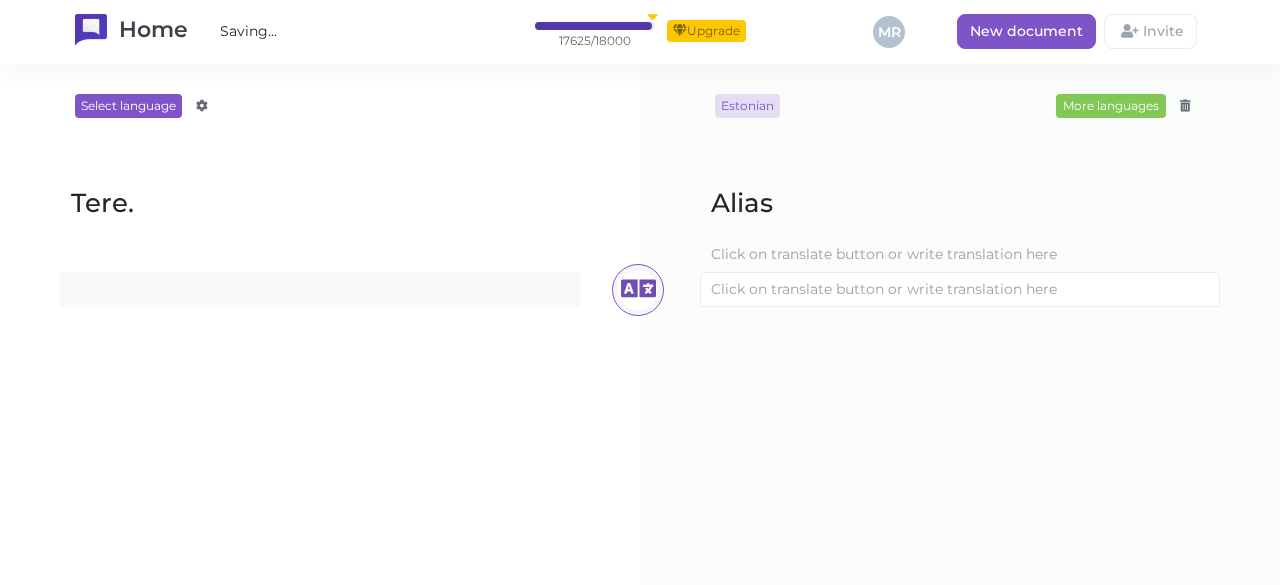 type 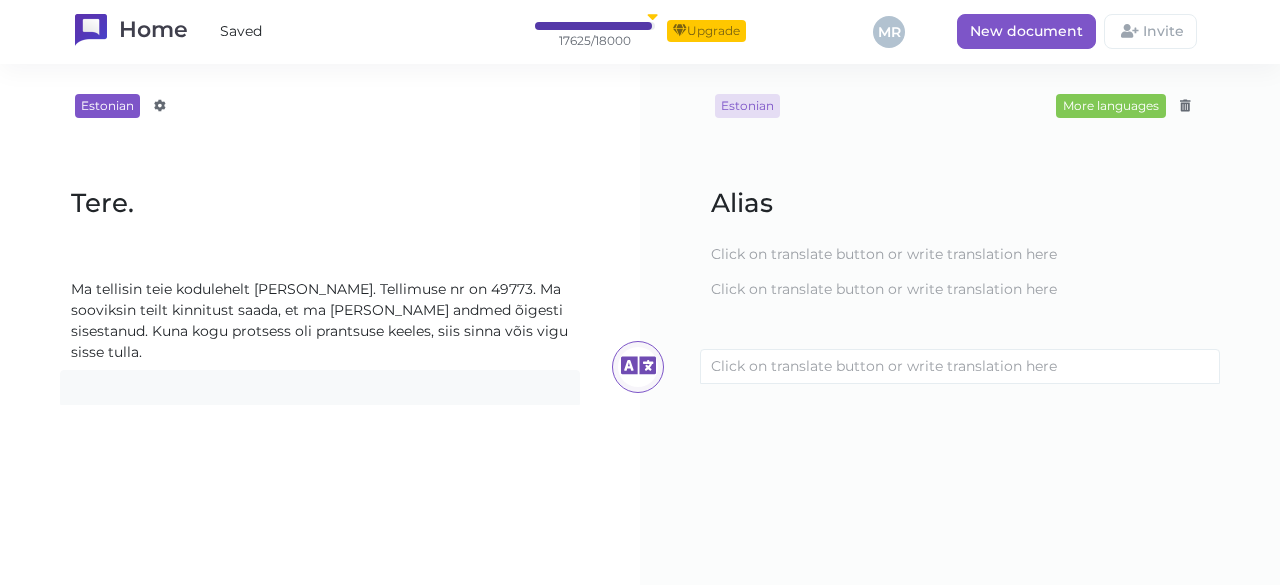 type 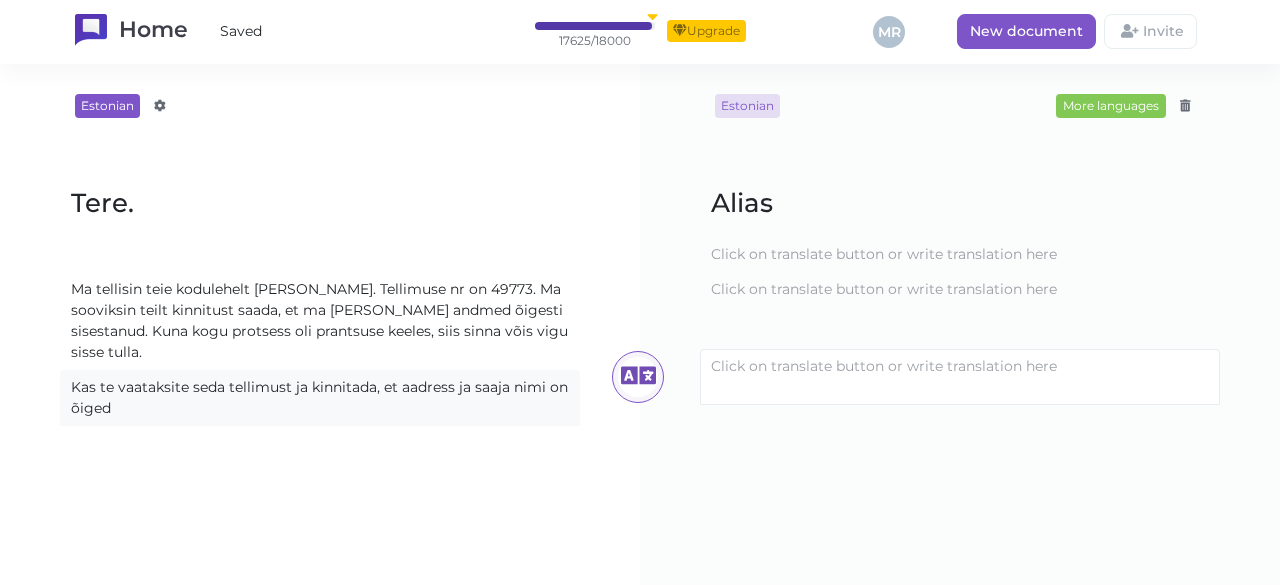 click on "Estonian Afrikaans Amharic Albanian Arabic Armenian Azerbaijani Basque Belarusian Bengali Bosnian Bulgarian Burmese Catalan Chichewa Chinese Simplified Chinese Traditional Corsican Croatian Czech Danish Dutch English Esperanto Estonian Filipino Finnish French Galician Georgian German Greek Gujarati Haitian Hausa Hebrew Hindi Hungarian Icelandic Igbo Indonesian Irish Italian Japanese Javanese Kannada Kazakh Central Khmer Korean Kurdish Kyrgyz Lao Latin Latvian Lithuanian Luxembourgish Macedonian Malagasy Malay Malayalam Maltese Maori Marathi Mongolian Nepali Norwegian Bokmål Pashto Persian Polish Portuguese Punjabi Romanian Russian Samoan Gaelic Serbian Shona Sindhi Sinhala Slovak Slovenian Somali Spanish Sundanese Swahili Swedish Tajik Tamil Telugu Thai Turkish Ukrainian Urdu Uzbek Vietnamese Welsh Xhosa Yiddish Yoruba Zulu Kinyarwanda
Tere.
Loading..." at bounding box center [320, 324] 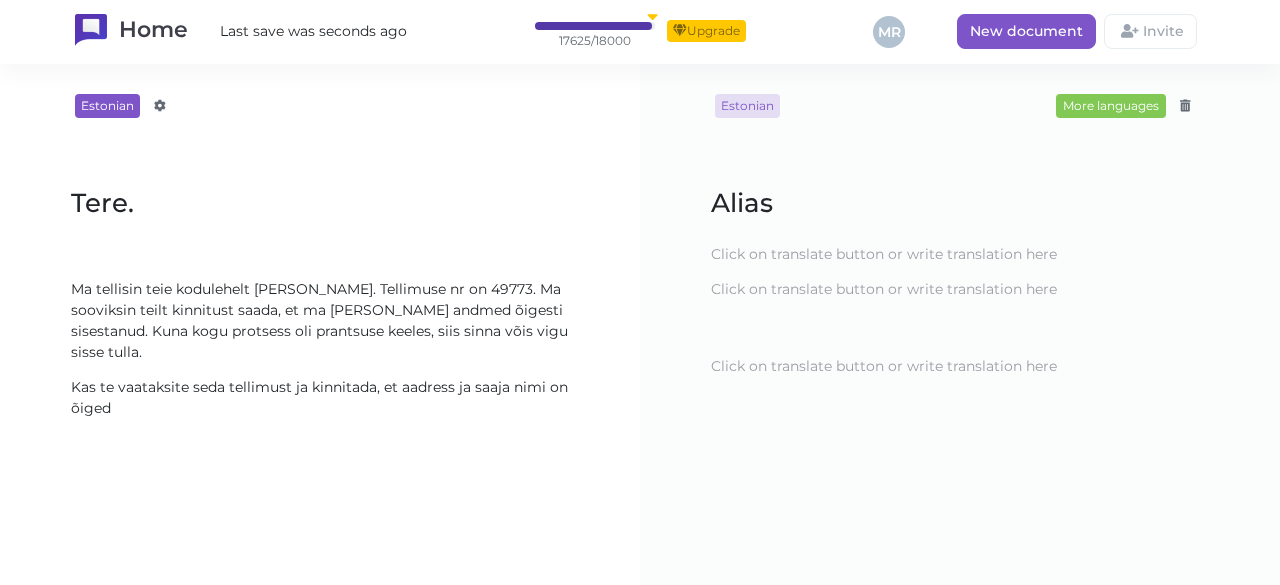 click on "Estonian" at bounding box center [747, 106] 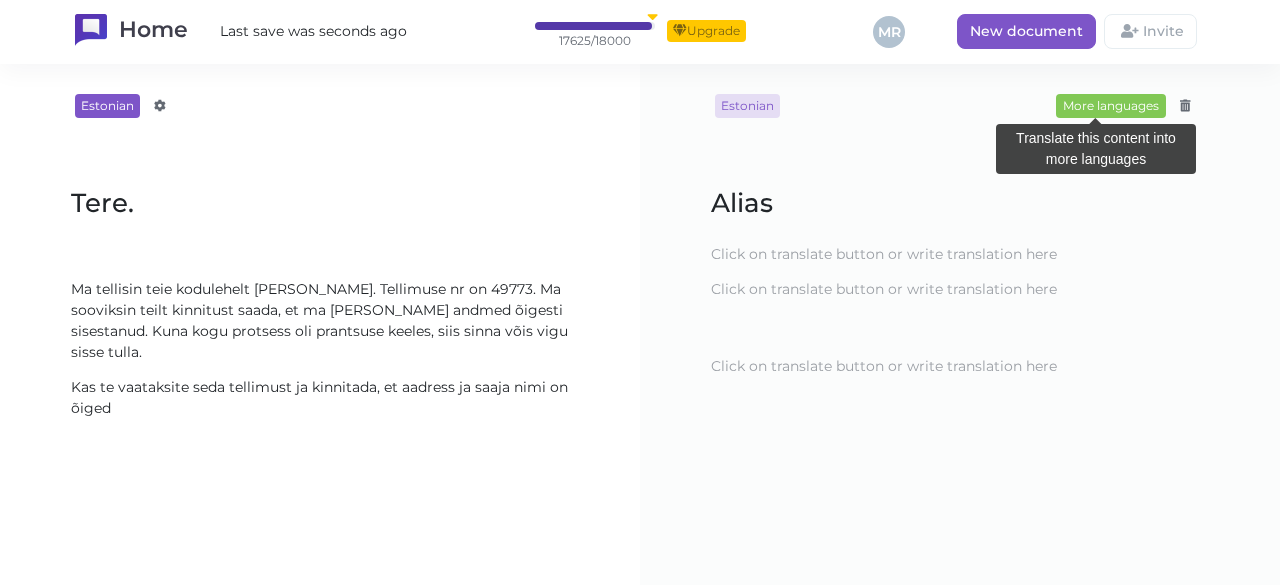 click on "More languages" at bounding box center (1111, 106) 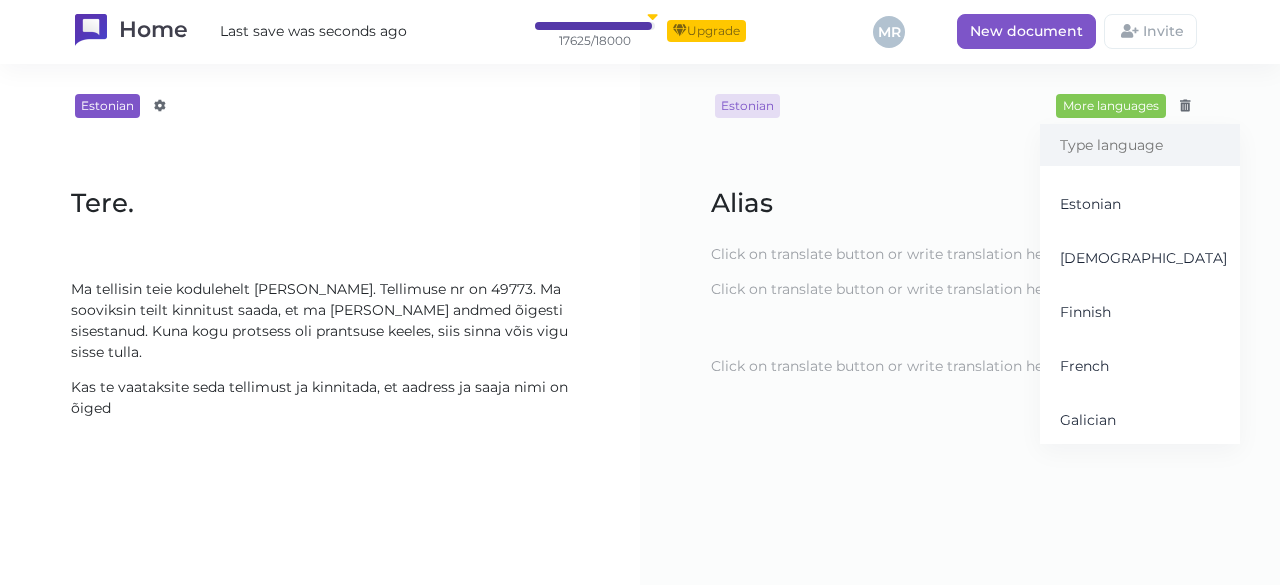 scroll, scrollTop: 1234, scrollLeft: 0, axis: vertical 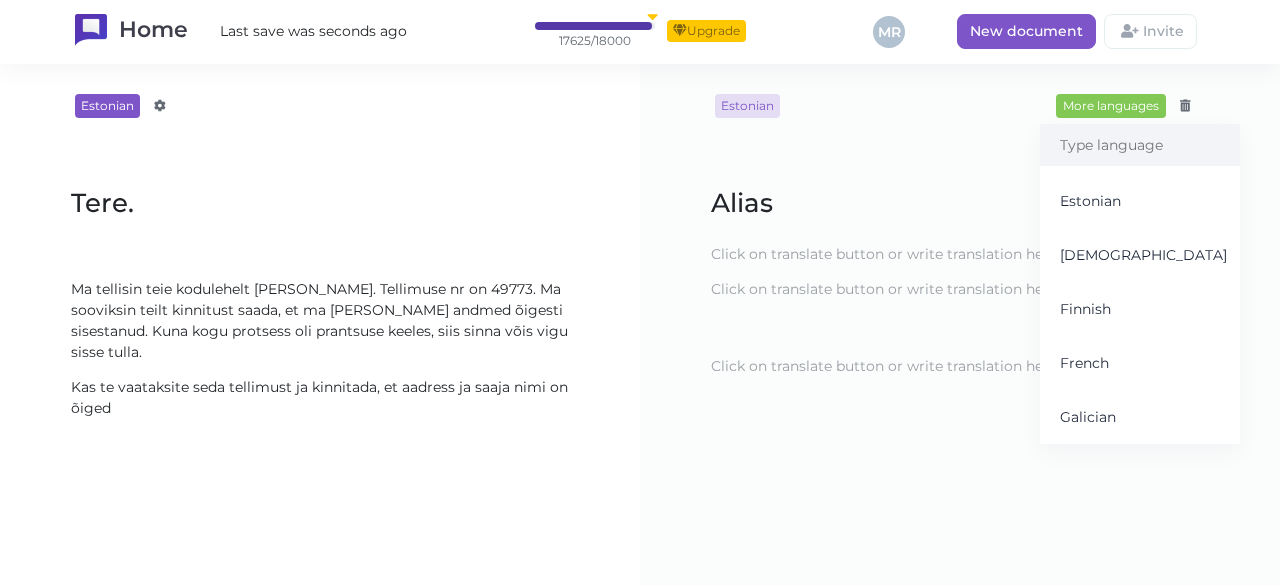 click on "French" at bounding box center (1140, 363) 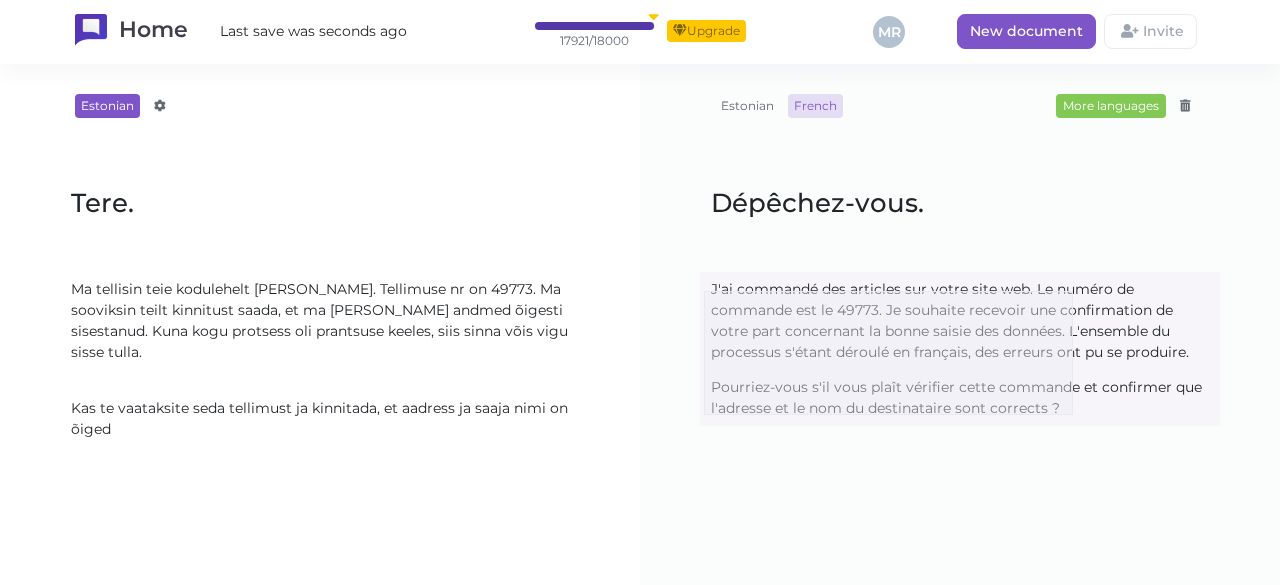 drag, startPoint x: 704, startPoint y: 291, endPoint x: 1073, endPoint y: 415, distance: 389.27753 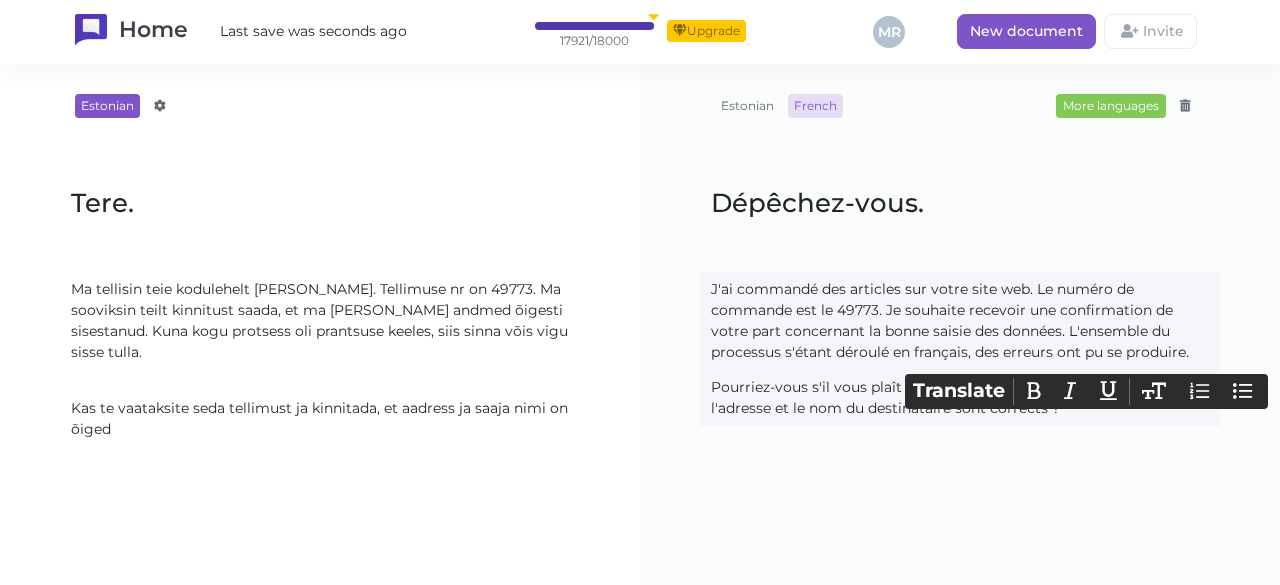 click on "J'ai commandé des articles sur votre site web. Le numéro de commande est le 49773. Je souhaite recevoir une confirmation de votre part concernant la bonne saisie des données. L'ensemble du processus s'étant déroulé en français, des erreurs ont pu se produire." at bounding box center [960, 398] 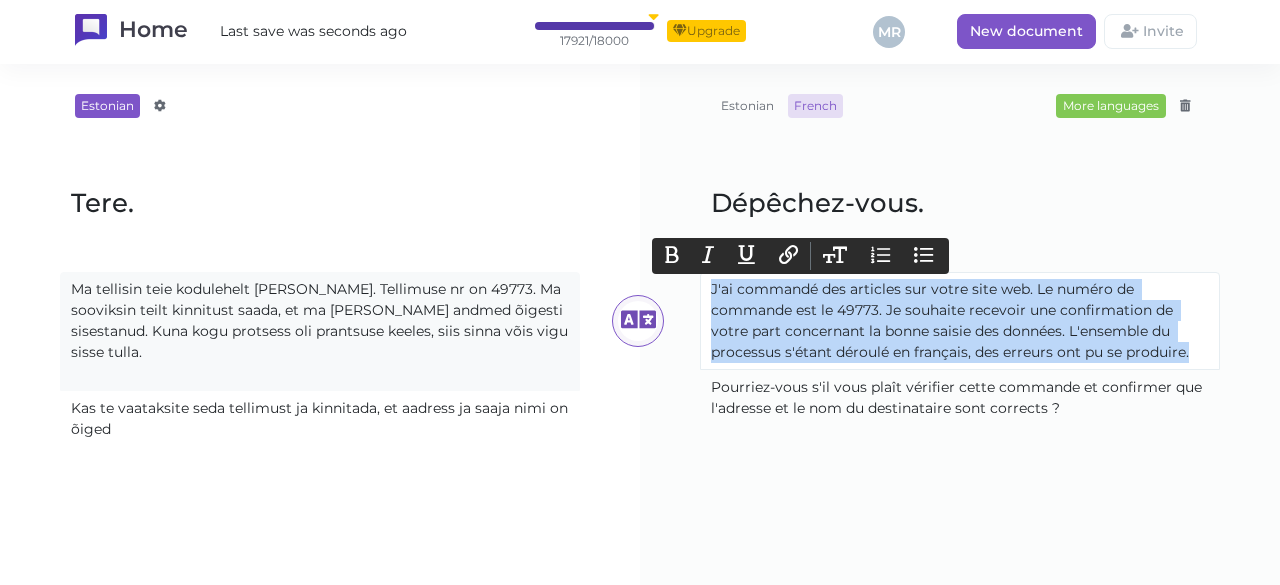 drag, startPoint x: 705, startPoint y: 287, endPoint x: 1186, endPoint y: 355, distance: 485.78287 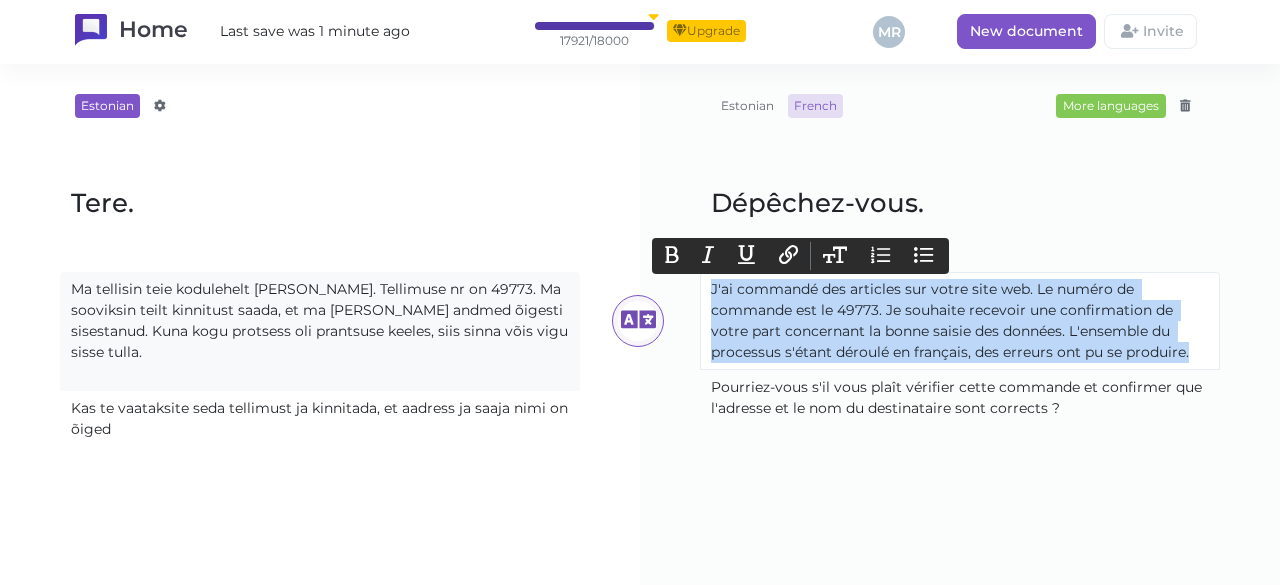 click on "Estonian French More languages Afrikaans Amharic Albanian Arabic Armenian Azerbaijani Basque Belarusian Bengali Bosnian Bulgarian Burmese Catalan Chichewa Chinese Simplified Chinese Traditional Corsican Croatian Czech Danish Dutch English Esperanto Estonian Filipino Finnish French Galician Georgian German Greek Gujarati Haitian Hausa Hebrew Hindi Hungarian Icelandic Igbo Indonesian Irish Italian Japanese Javanese Kannada Kazakh Central Khmer Korean Kurdish Kyrgyz Lao Latin Latvian Lithuanian Luxembourgish Macedonian Malagasy Malay Malayalam Maltese Maori Marathi Mongolian Nepali Norwegian Bokmål Pashto Persian Polish Portuguese Punjabi Romanian Russian Samoan Gaelic Serbian Shona Sindhi Sinhala Slovak Slovenian Somali Spanish Sundanese Swahili Swedish Tajik Tamil Telugu Thai Turkish Ukrainian Urdu Uzbek Vietnamese Welsh Xhosa Yiddish Yoruba Zulu Kinyarwanda
Dépêchez-vous.
Loading..." at bounding box center (960, 324) 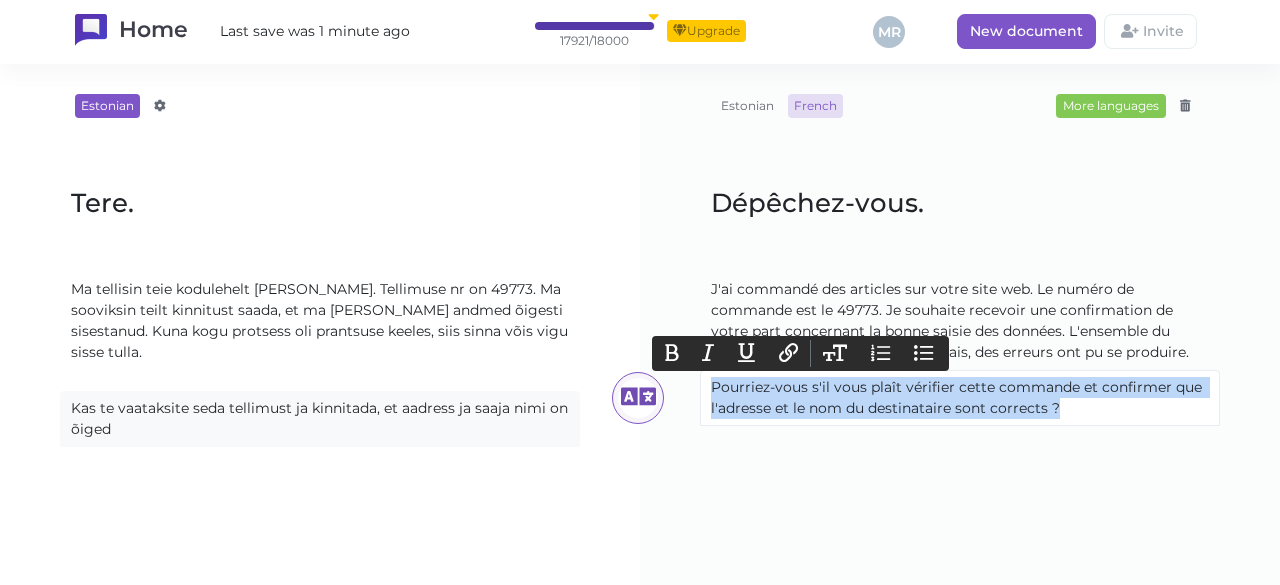 drag, startPoint x: 706, startPoint y: 385, endPoint x: 1052, endPoint y: 413, distance: 347.1311 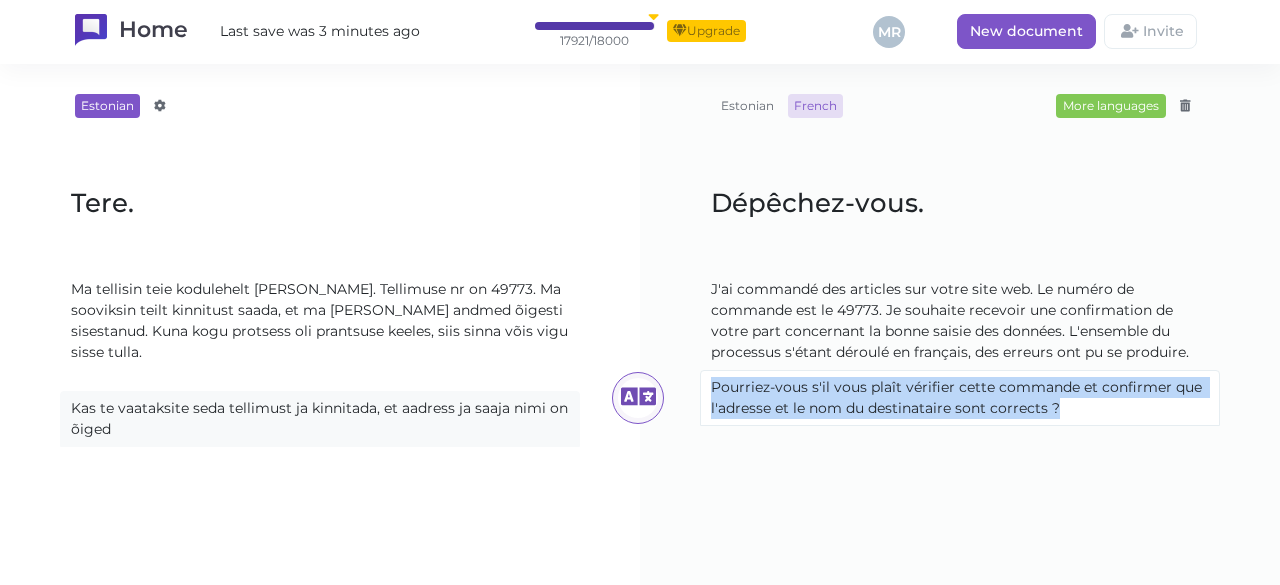 click on "Tere.
Loading...
Loading...
Ma tellisin teie kodulehelt kaupa. Tellimuse nr on 49773. Ma sooviksin teilt kinnitust saada, et ma olen kõik andmed õigesti sisestanud. Kuna kogu protsess oli prantsuse keeles, siis sinna võis vigu sisse tulla.
Loading...
Kas te vaataksite seda tellimust ja kinnitada, et aadress ja saaja nimi on õiged
Loading..." at bounding box center (320, 308) 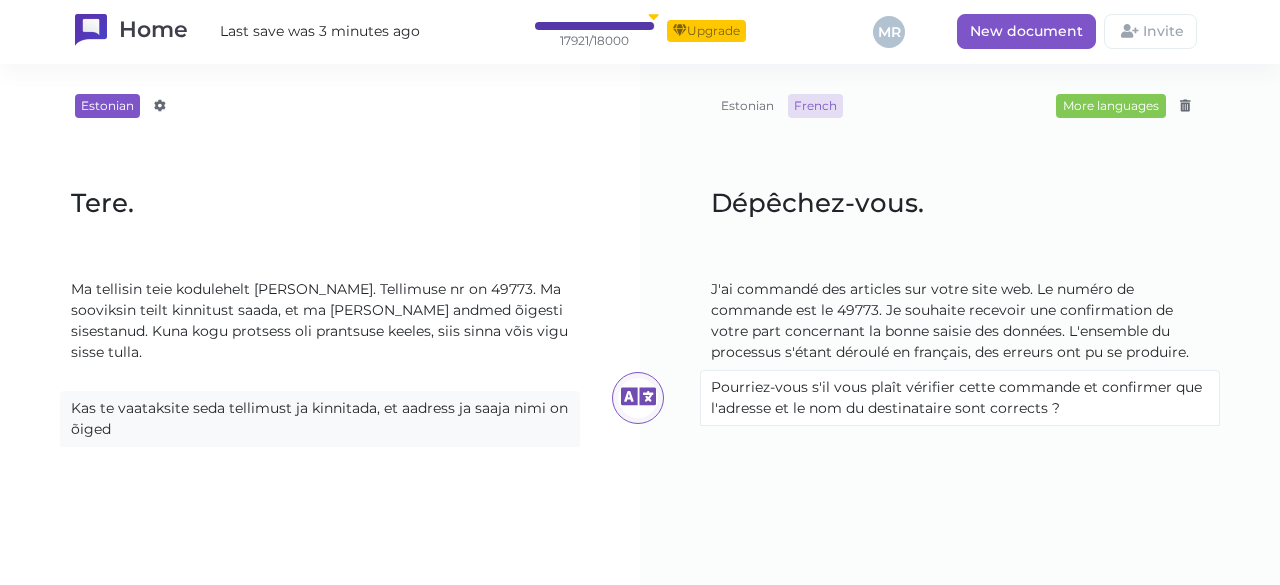 click on "Kas te vaataksite seda tellimust ja kinnitada, et aadress ja saaja nimi on õiged" 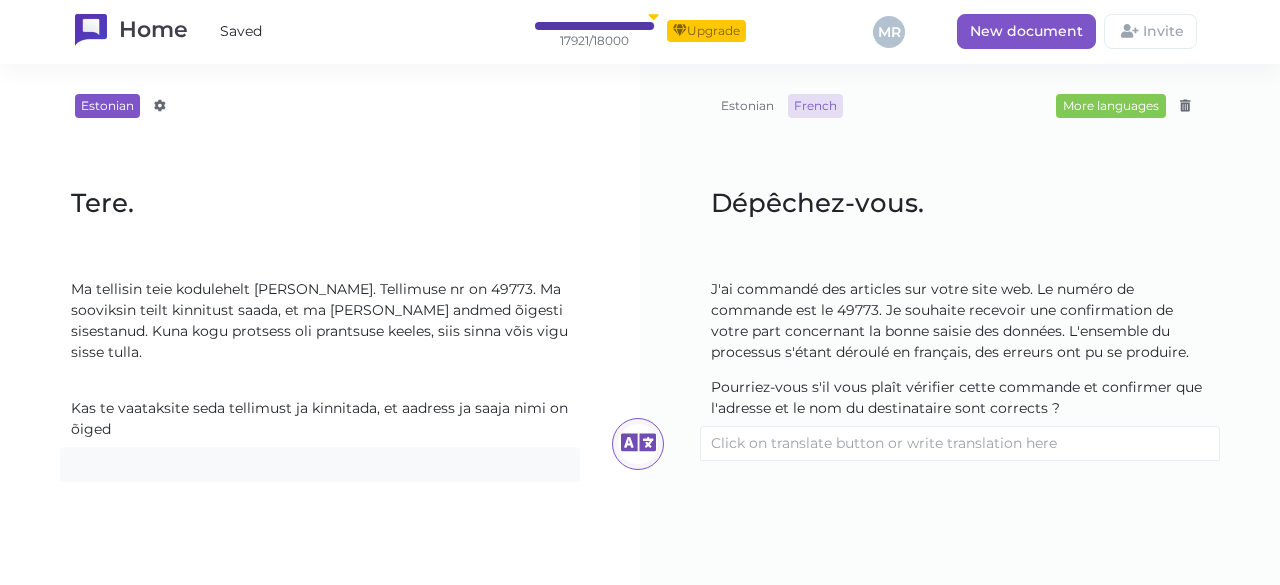 type 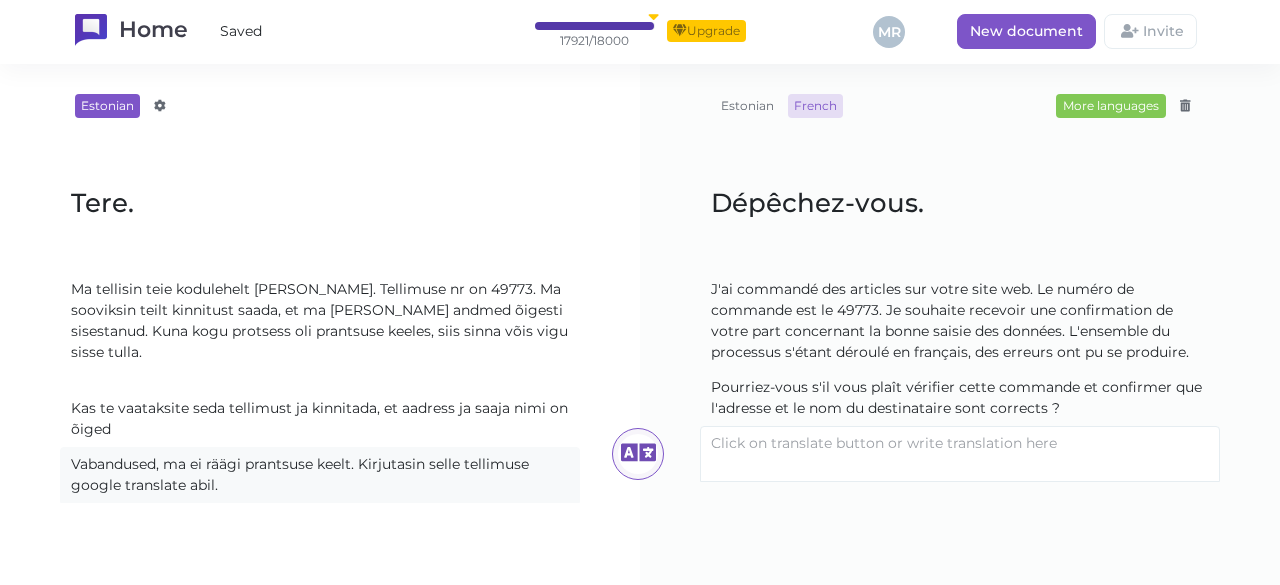 click 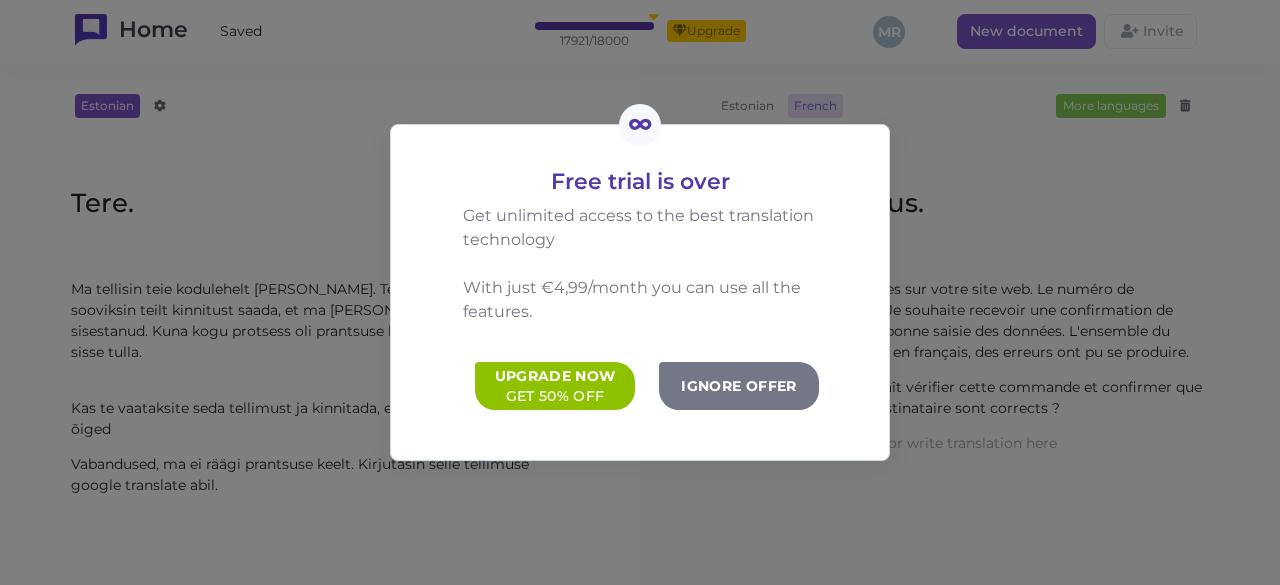 click on "Free trial is over Get unlimited access to the best translation technology With just €4,99/month you can use all the features. Upgrade now Get 50% off Ignore offer" at bounding box center (640, 292) 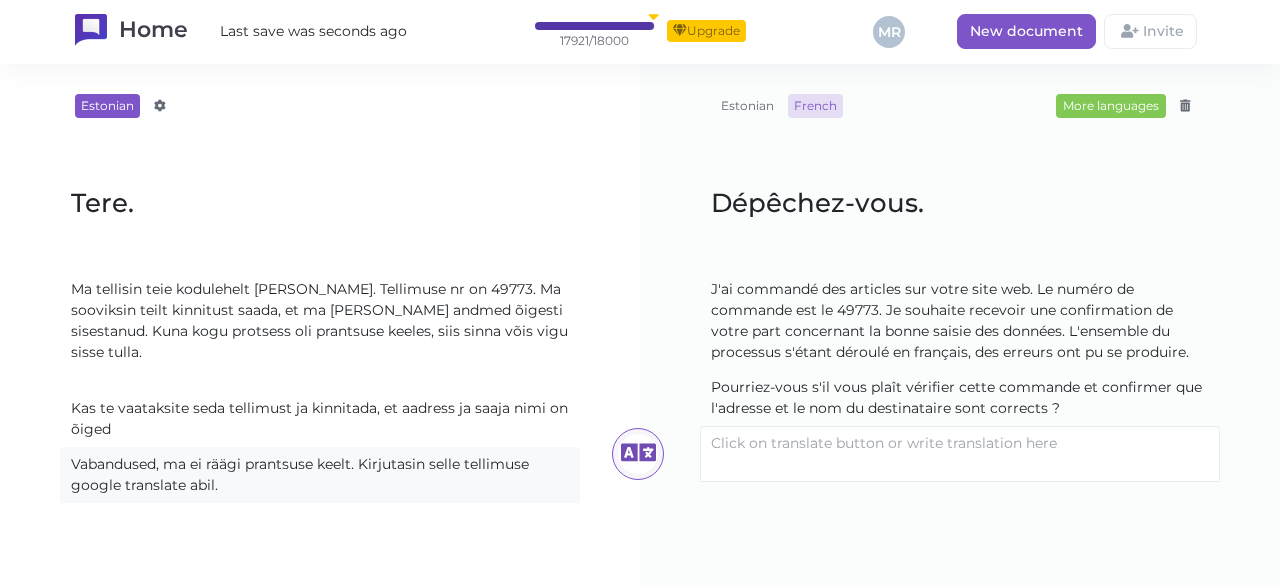 click 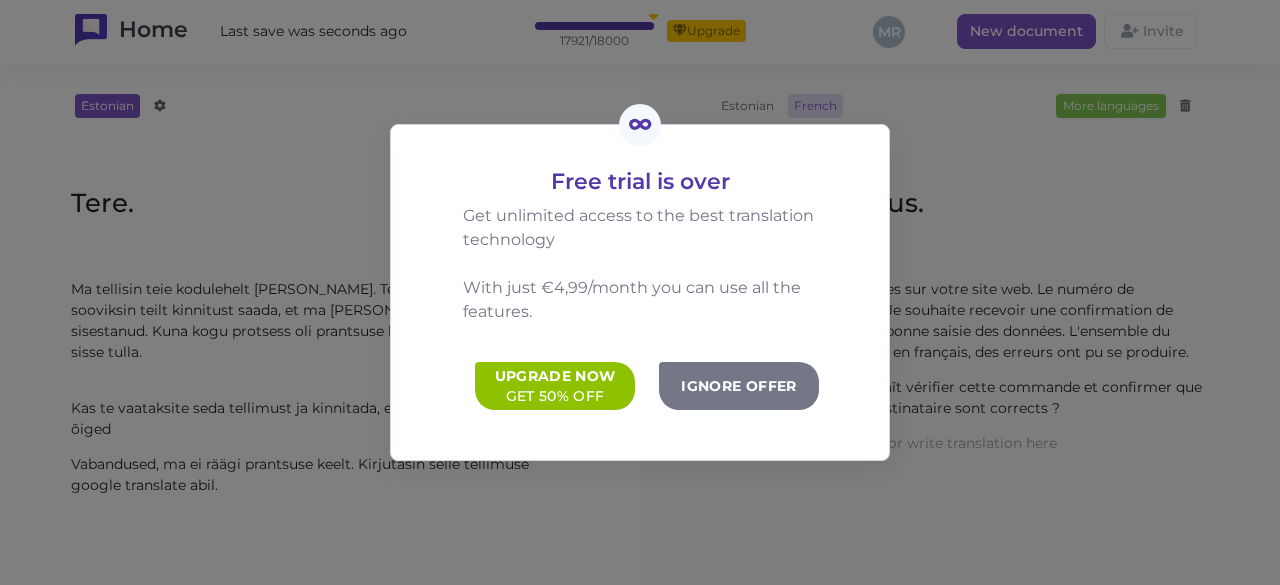 click on "Ignore offer" at bounding box center [739, 386] 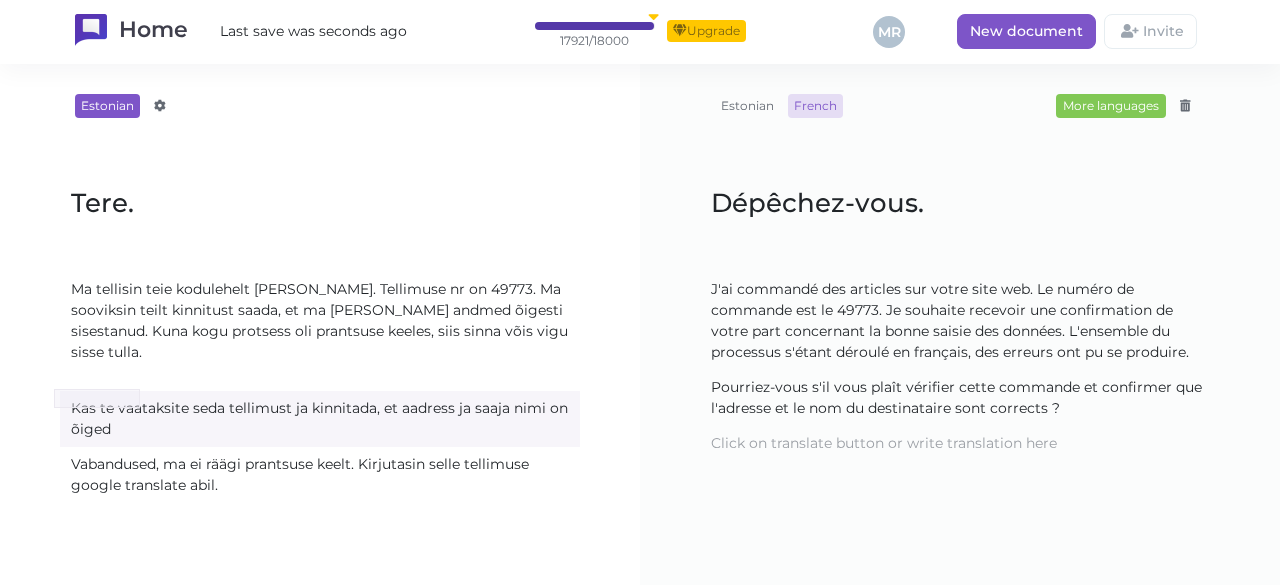drag, startPoint x: 140, startPoint y: 408, endPoint x: 54, endPoint y: 389, distance: 88.07383 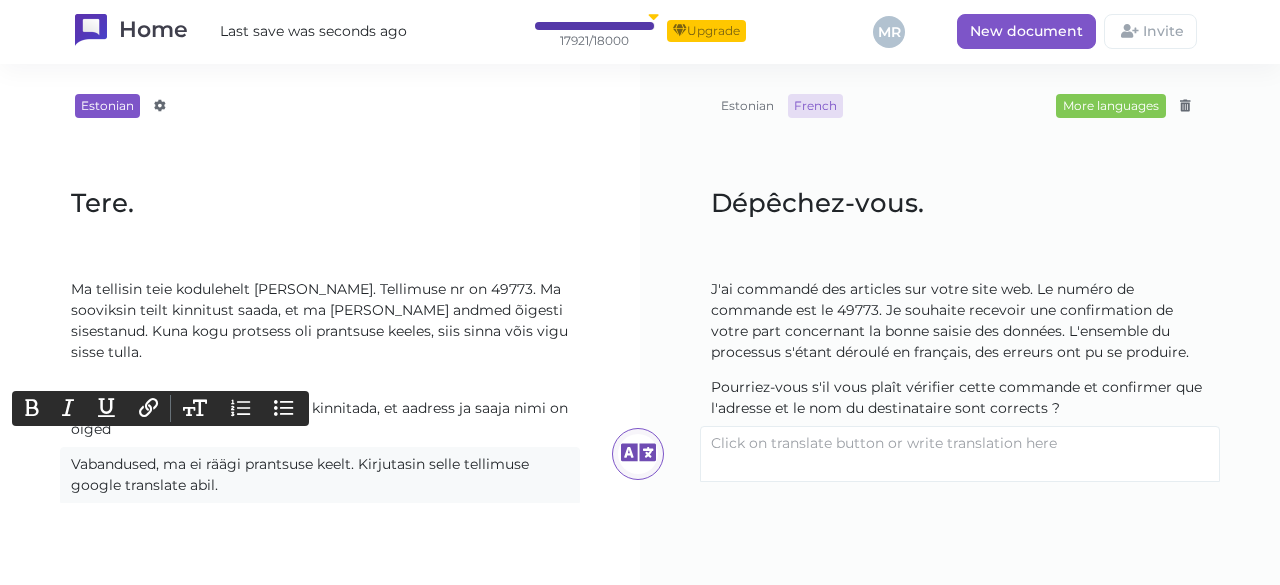 drag, startPoint x: 69, startPoint y: 441, endPoint x: 228, endPoint y: 457, distance: 159.80301 